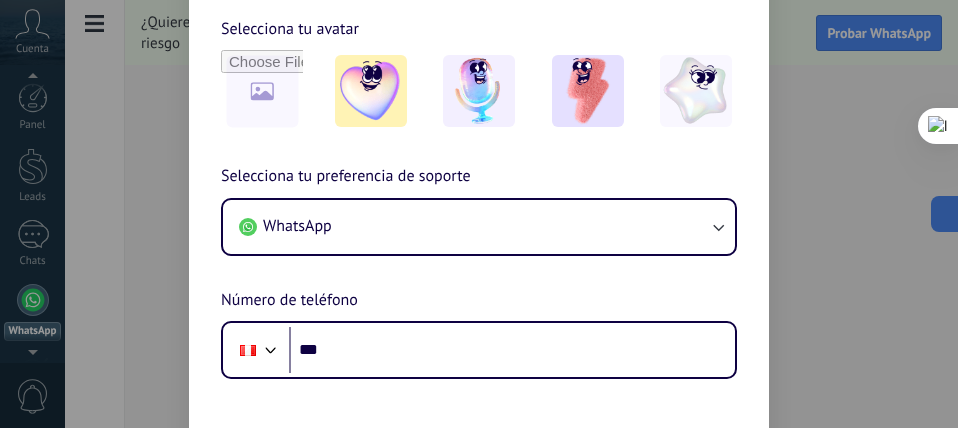 scroll, scrollTop: 0, scrollLeft: 0, axis: both 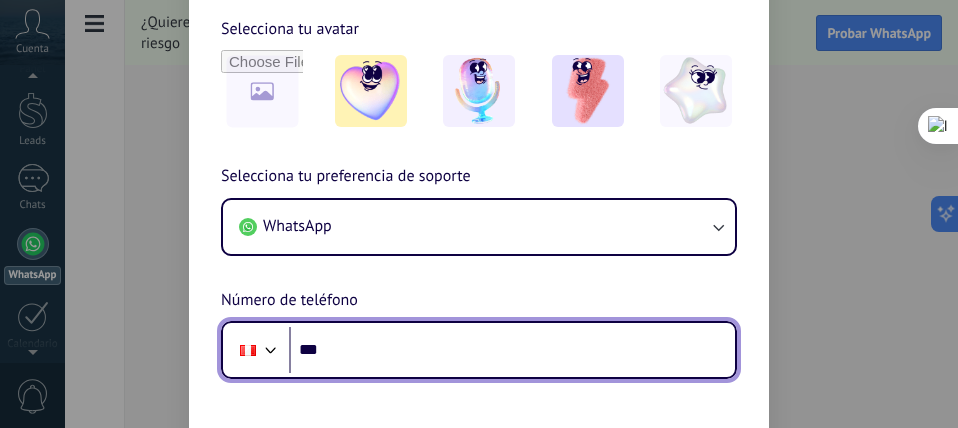 drag, startPoint x: 424, startPoint y: 348, endPoint x: 413, endPoint y: 160, distance: 188.32153 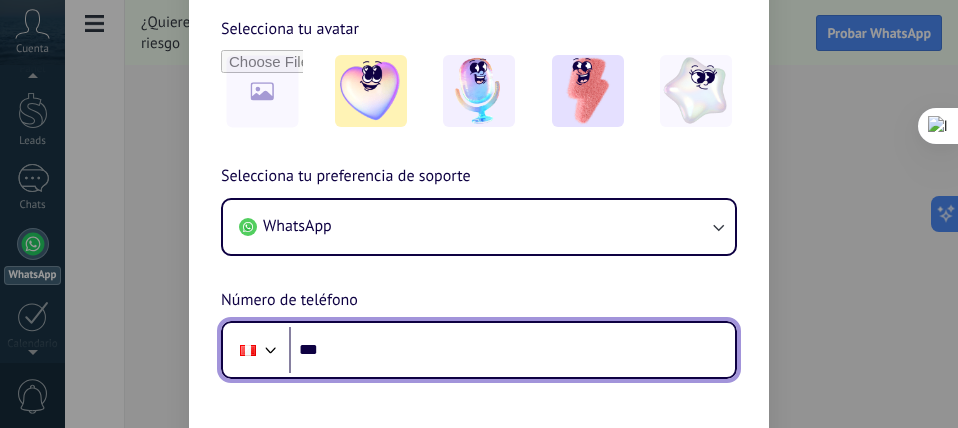 click on "***" at bounding box center [512, 350] 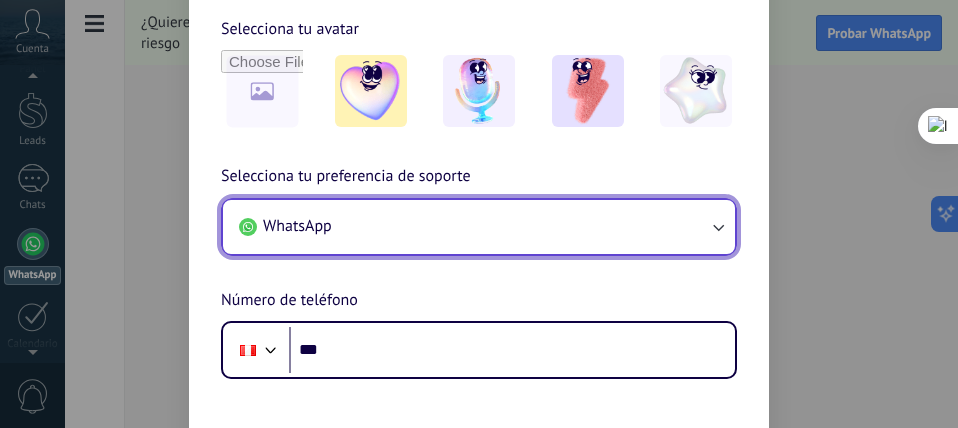 click on "WhatsApp" at bounding box center [479, 227] 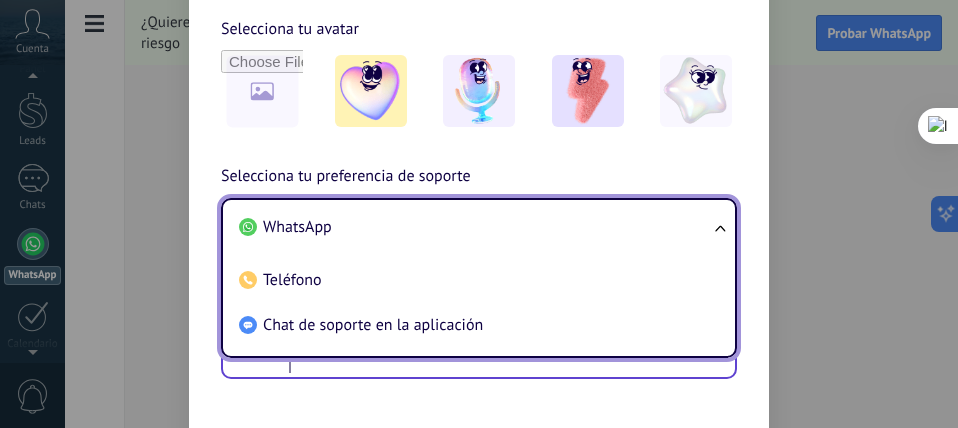 click on "Phone ***" at bounding box center (479, 350) 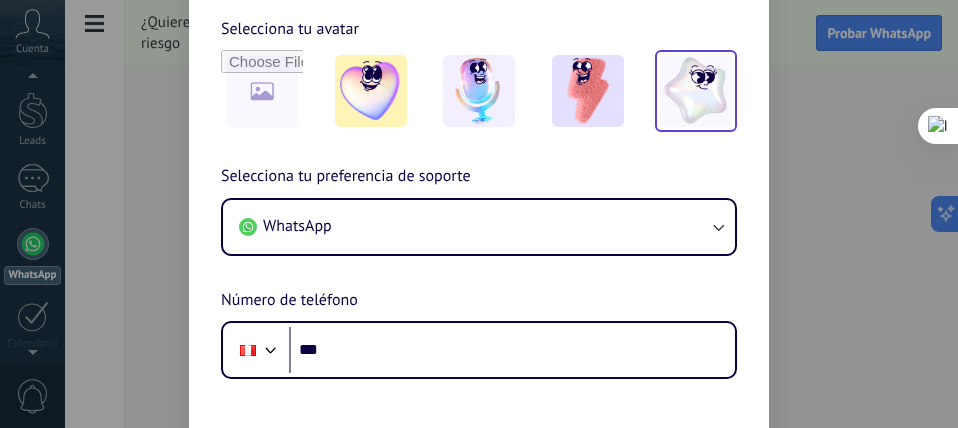 click at bounding box center [696, 91] 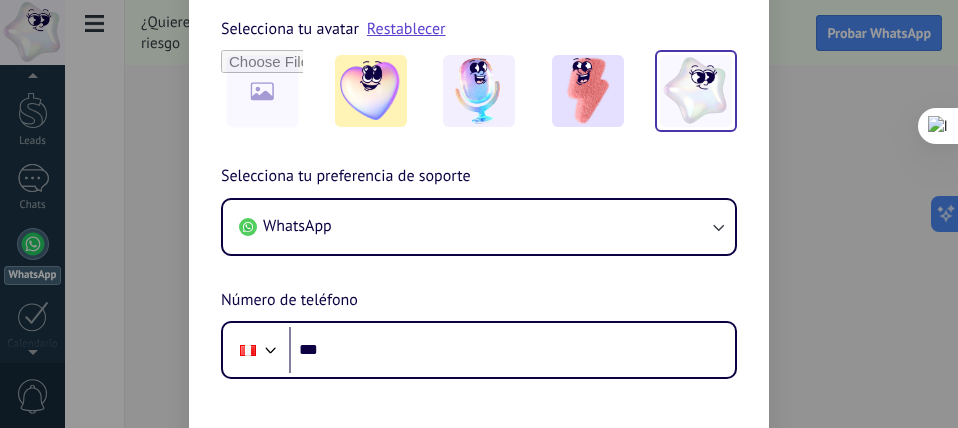 click on "Selecciona tu preferencia de soporte WhatsApp Número de teléfono Phone ***" at bounding box center [479, 271] 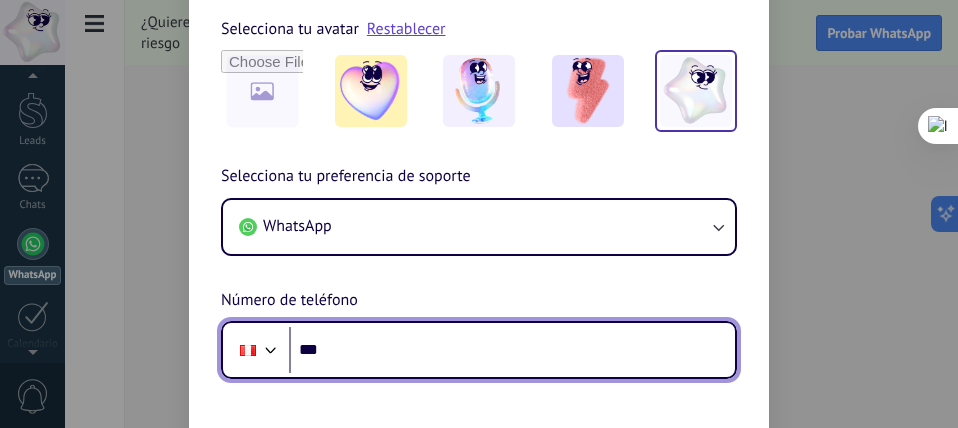 click on "***" at bounding box center (512, 350) 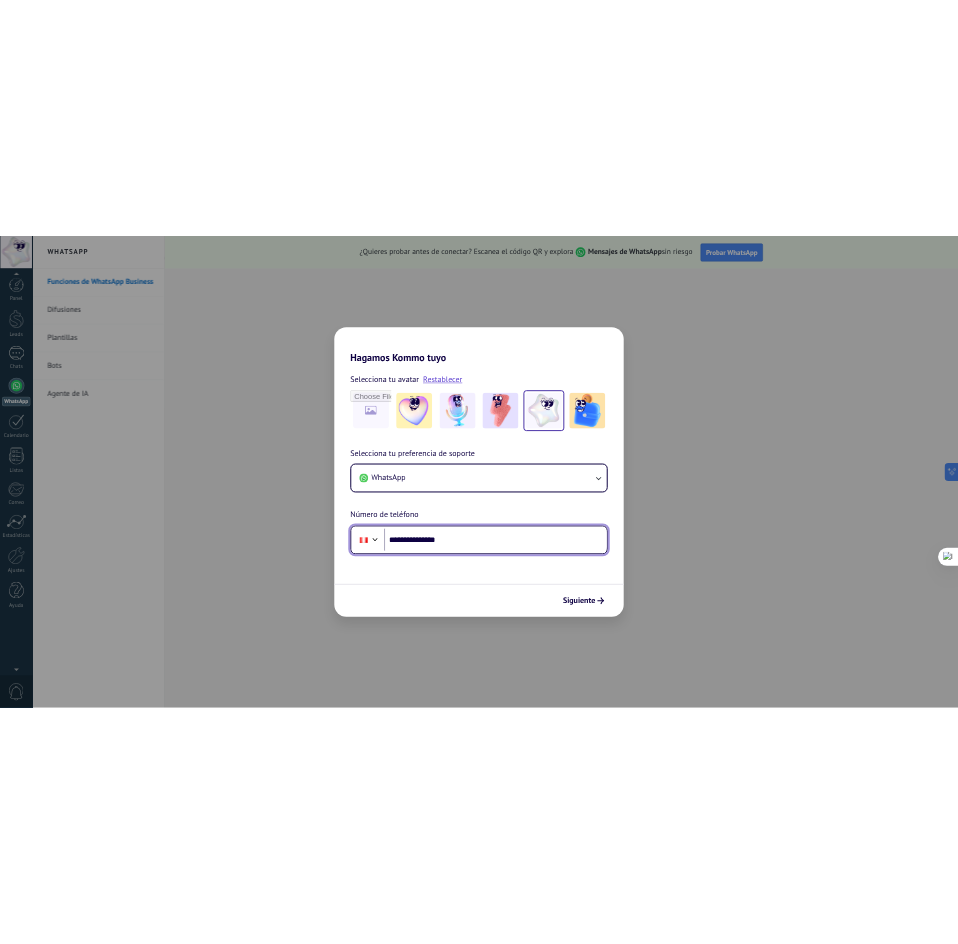 scroll, scrollTop: 0, scrollLeft: 0, axis: both 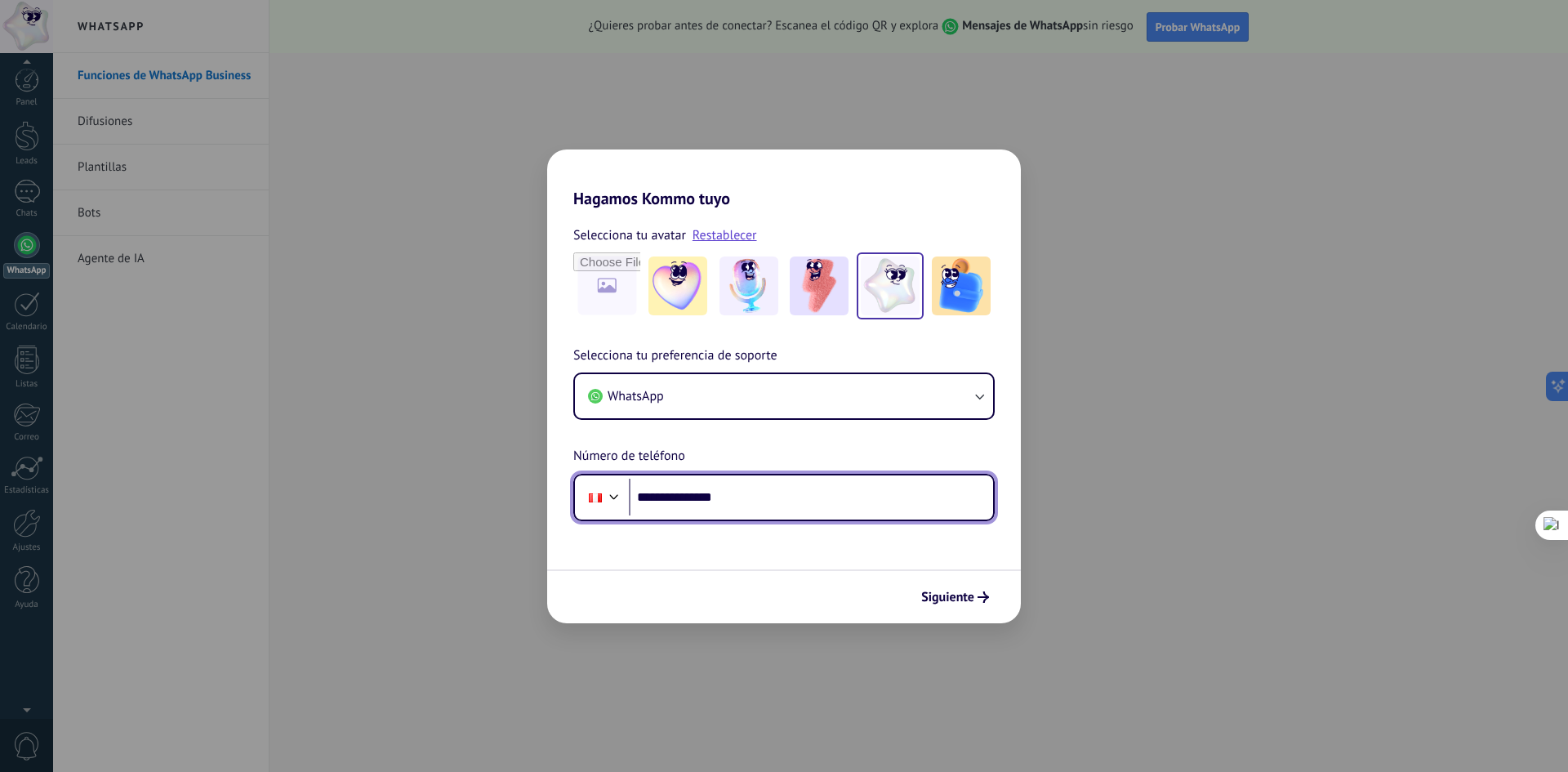 type on "**********" 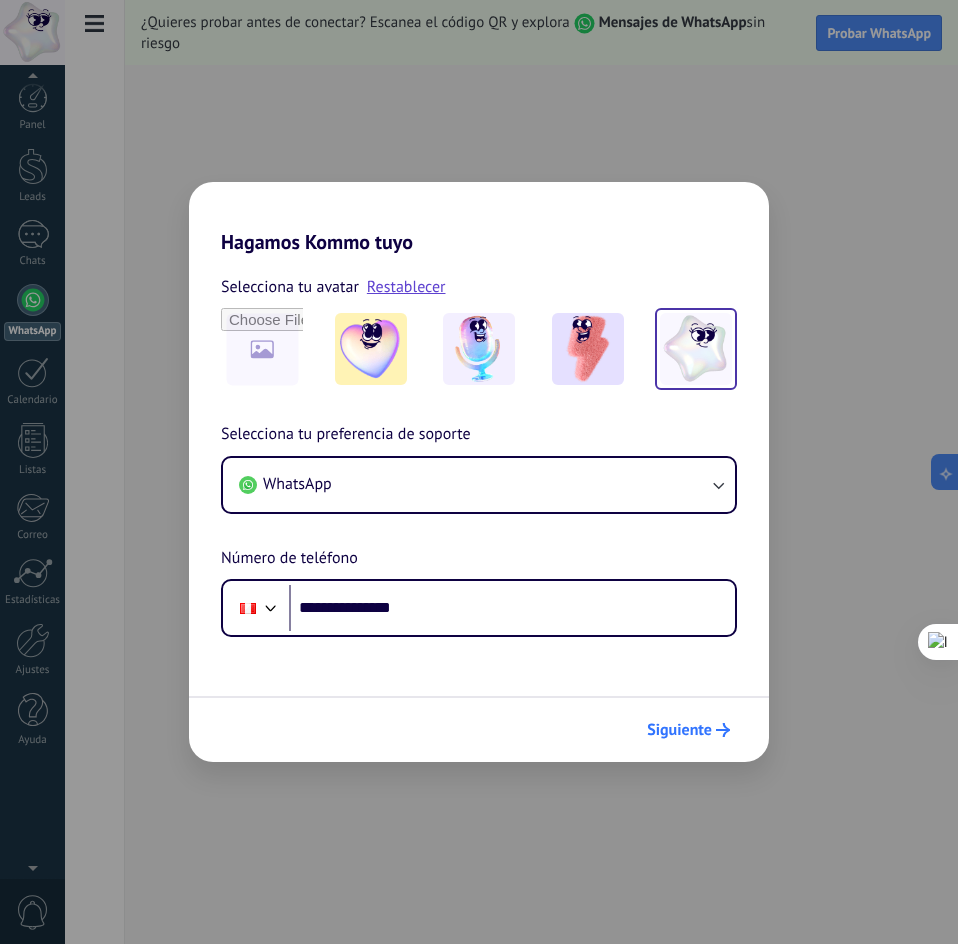 click on "Siguiente" at bounding box center [679, 730] 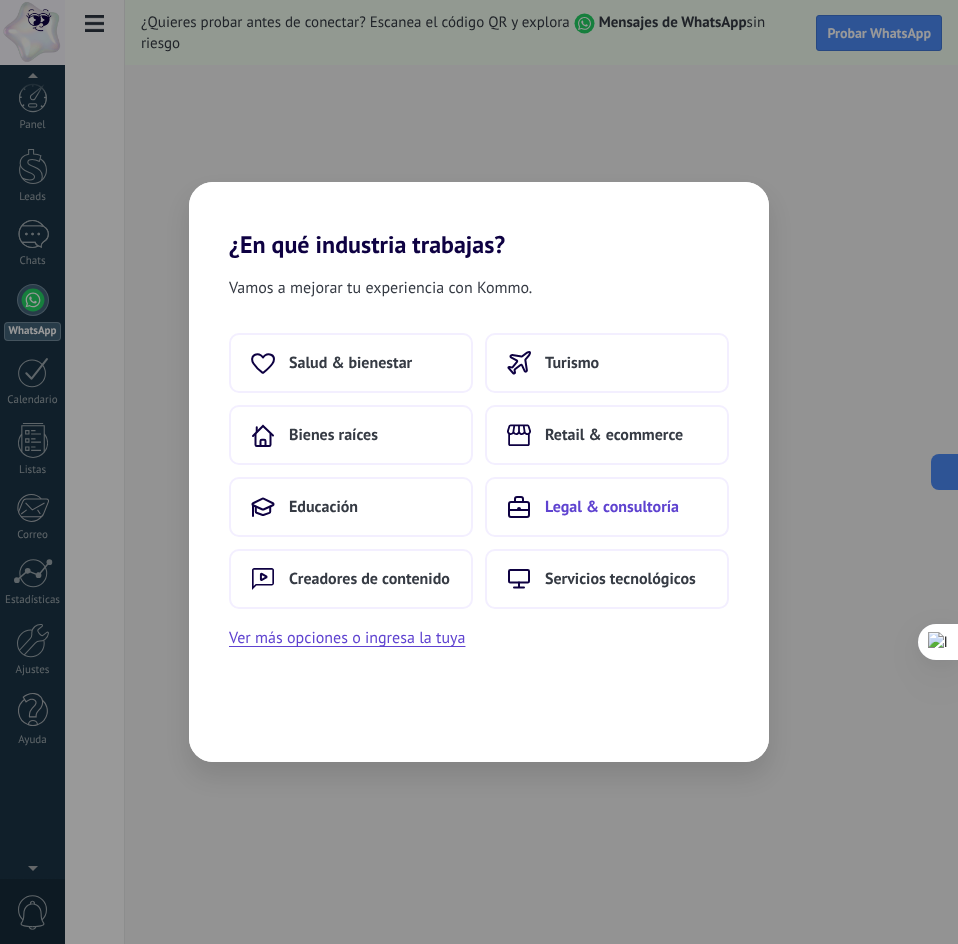 click on "Legal & consultoría" at bounding box center (607, 507) 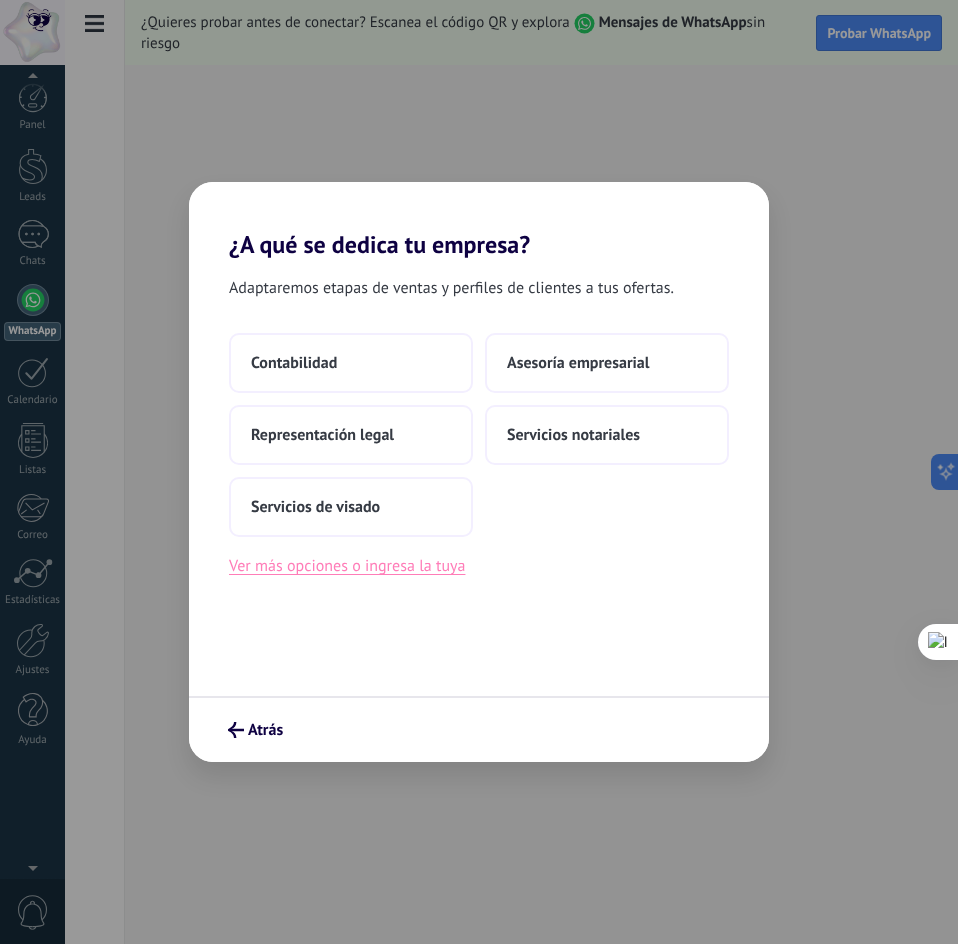 click on "Ver más opciones o ingresa la tuya" at bounding box center (347, 566) 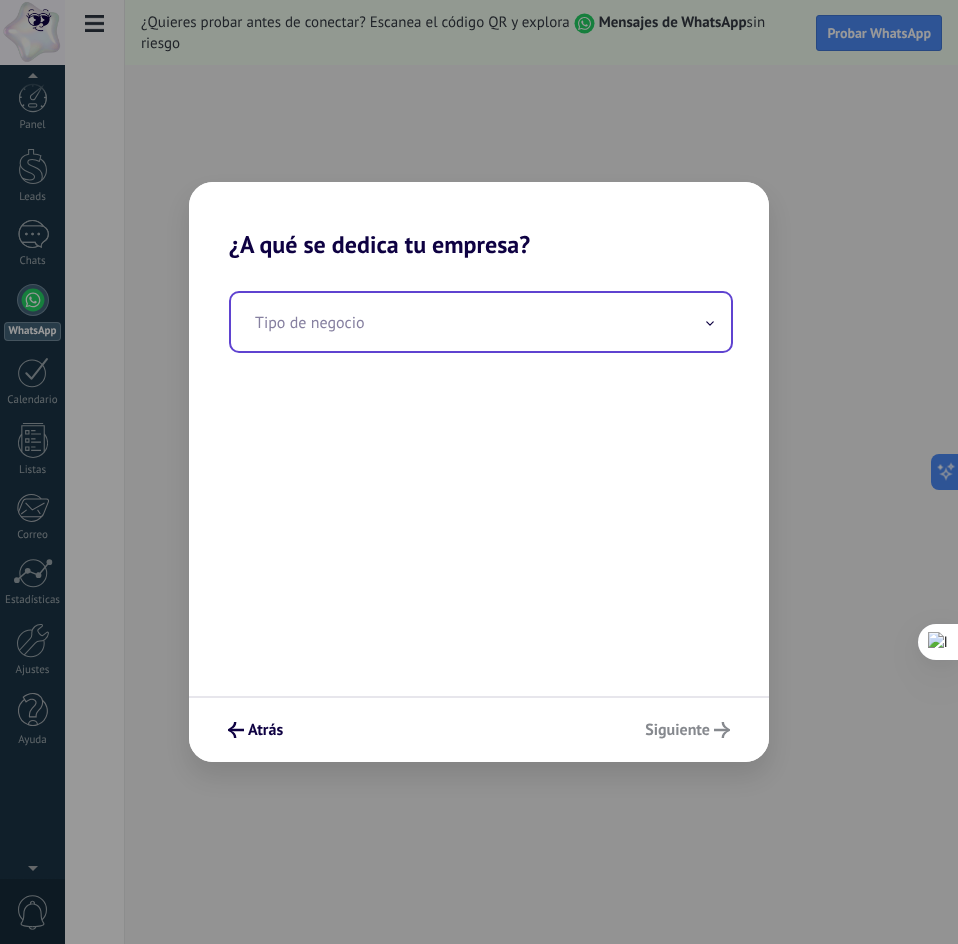 click at bounding box center [481, 322] 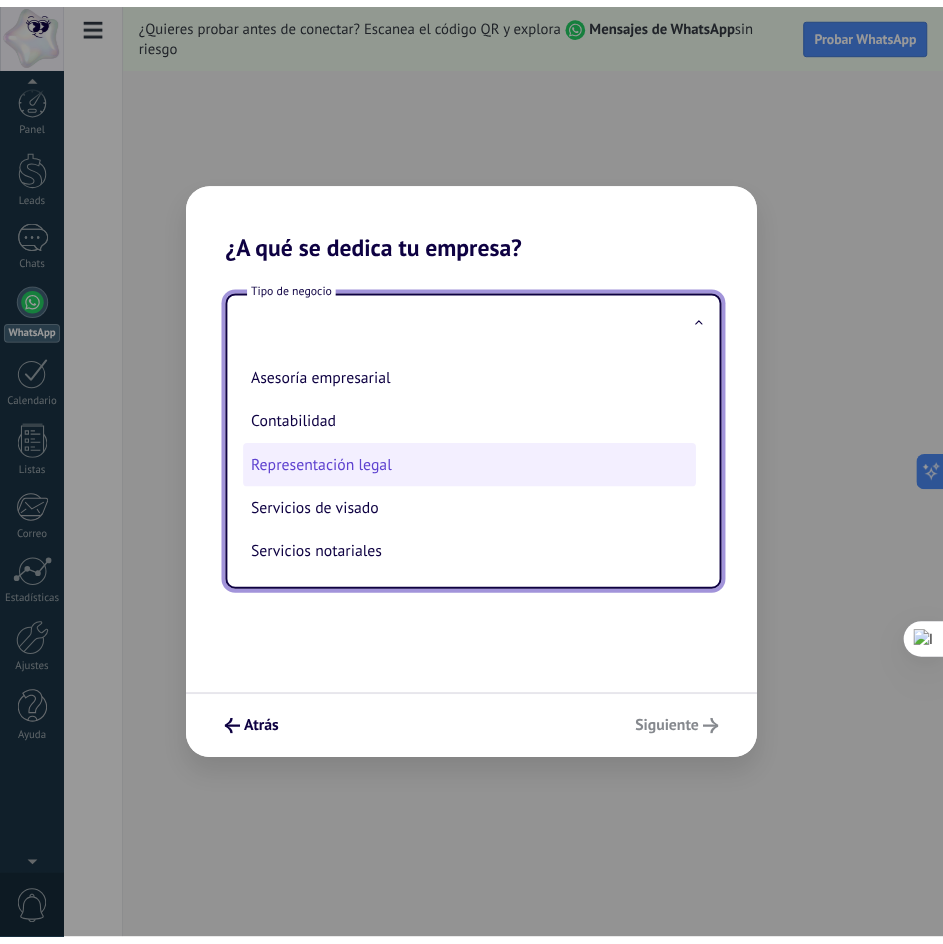 scroll, scrollTop: 2, scrollLeft: 0, axis: vertical 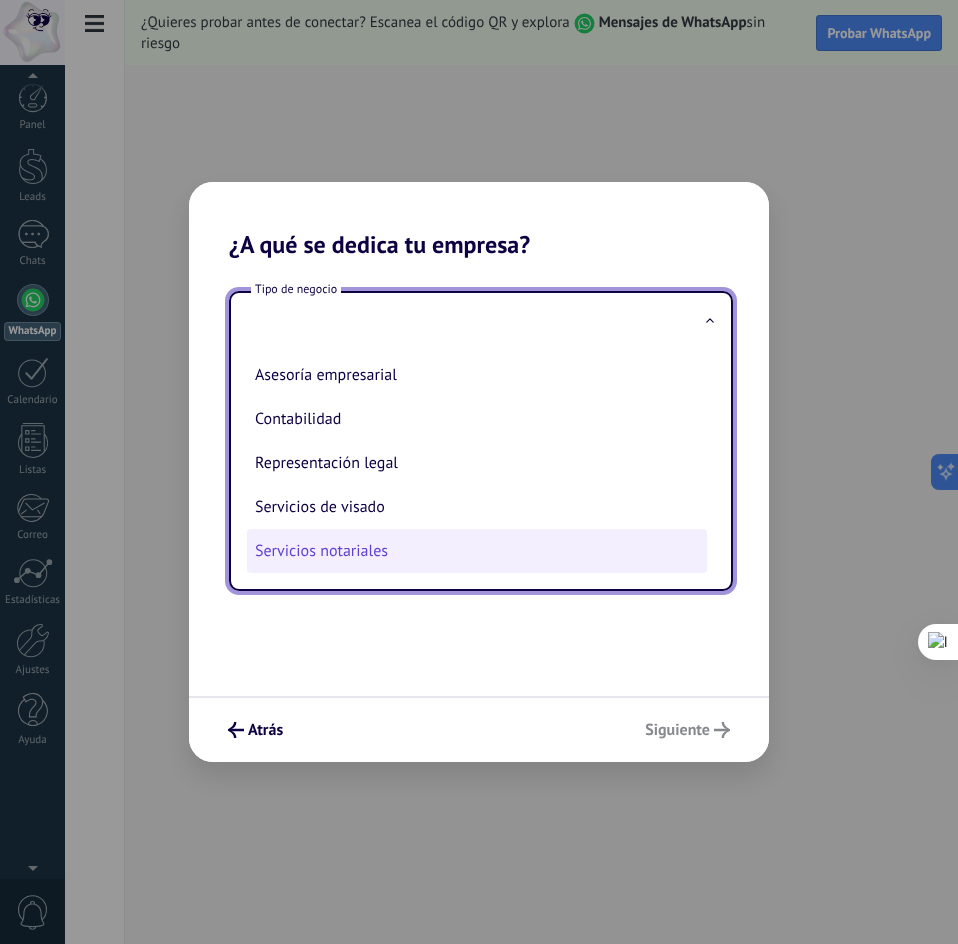 click on "Servicios notariales" at bounding box center (477, 551) 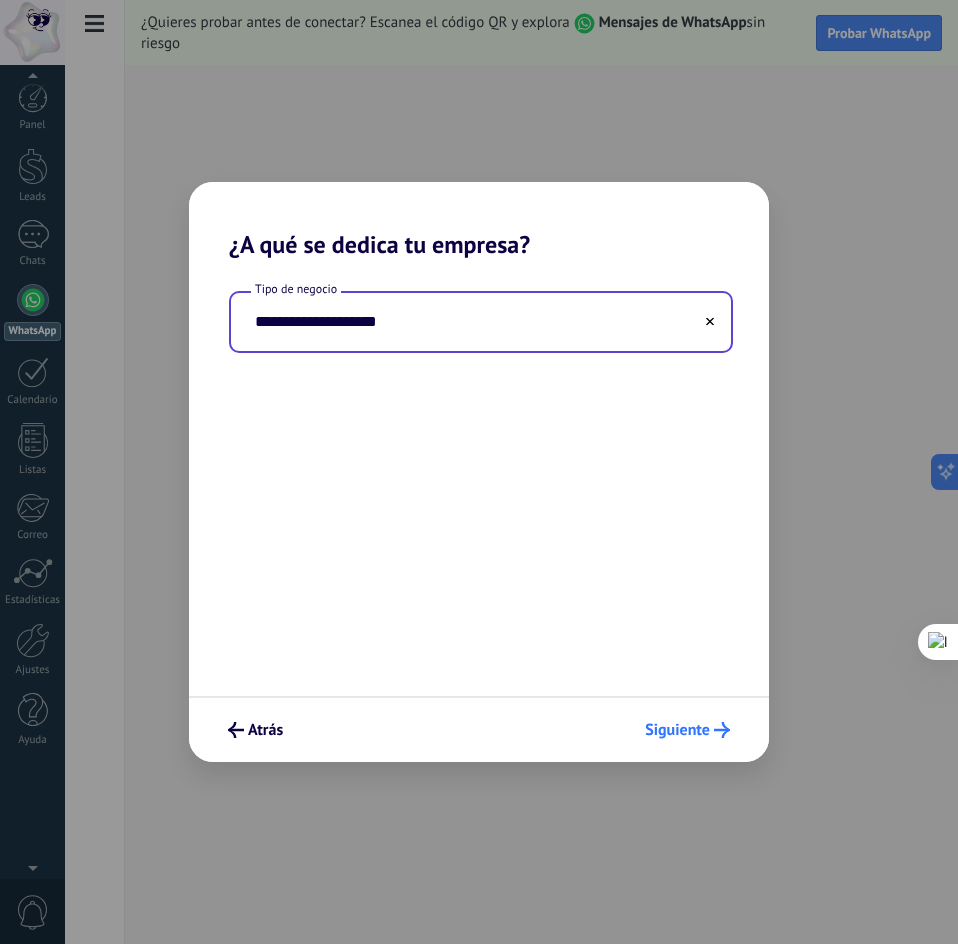 click on "Siguiente" at bounding box center [687, 730] 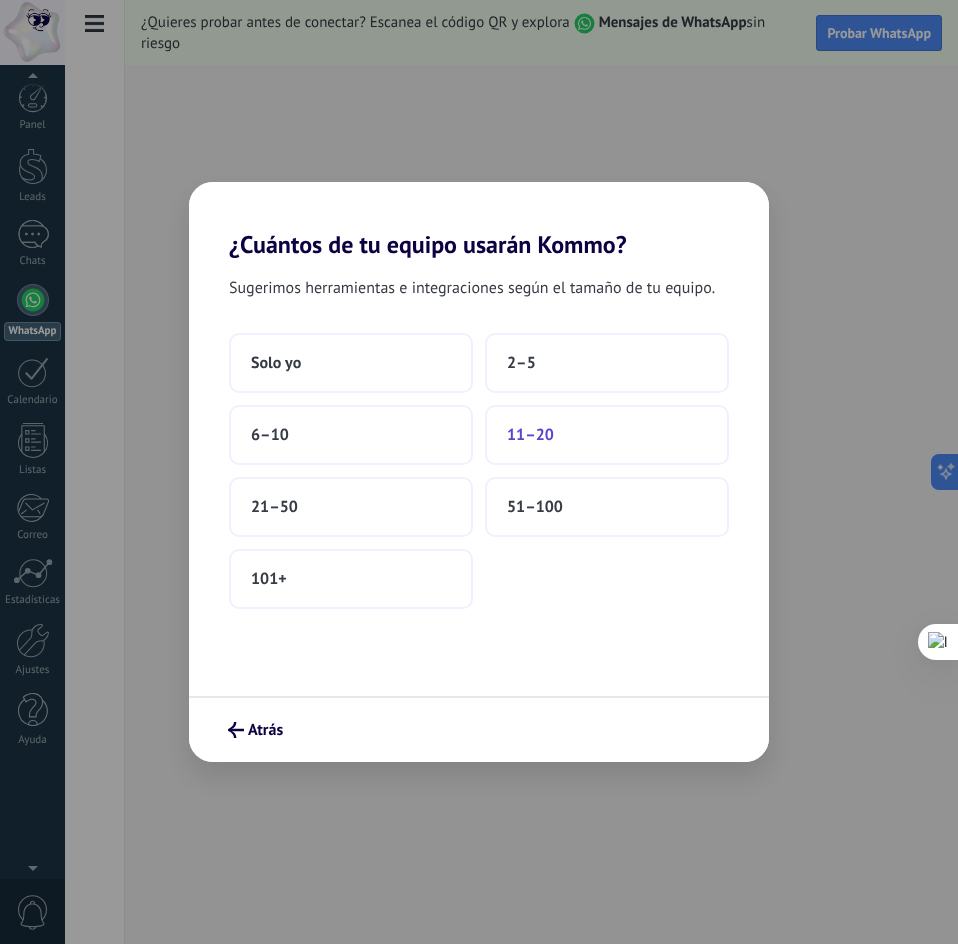 click on "11–20" at bounding box center [607, 435] 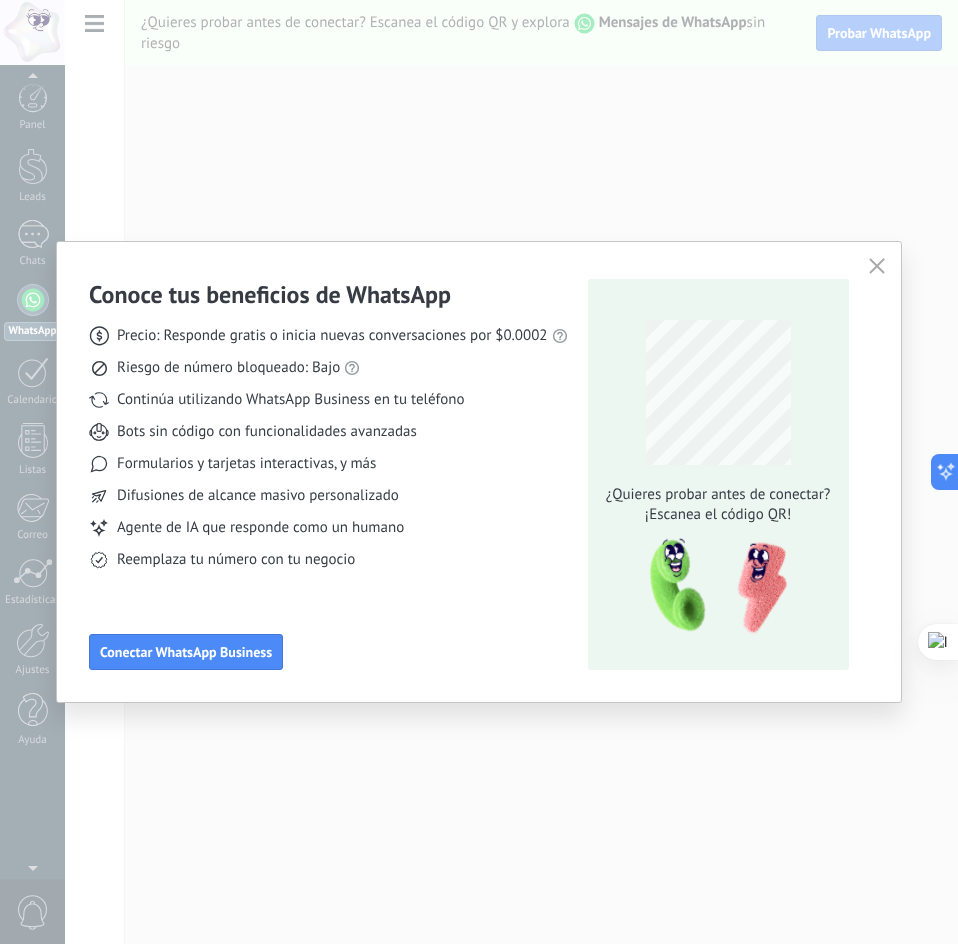 click at bounding box center [877, 267] 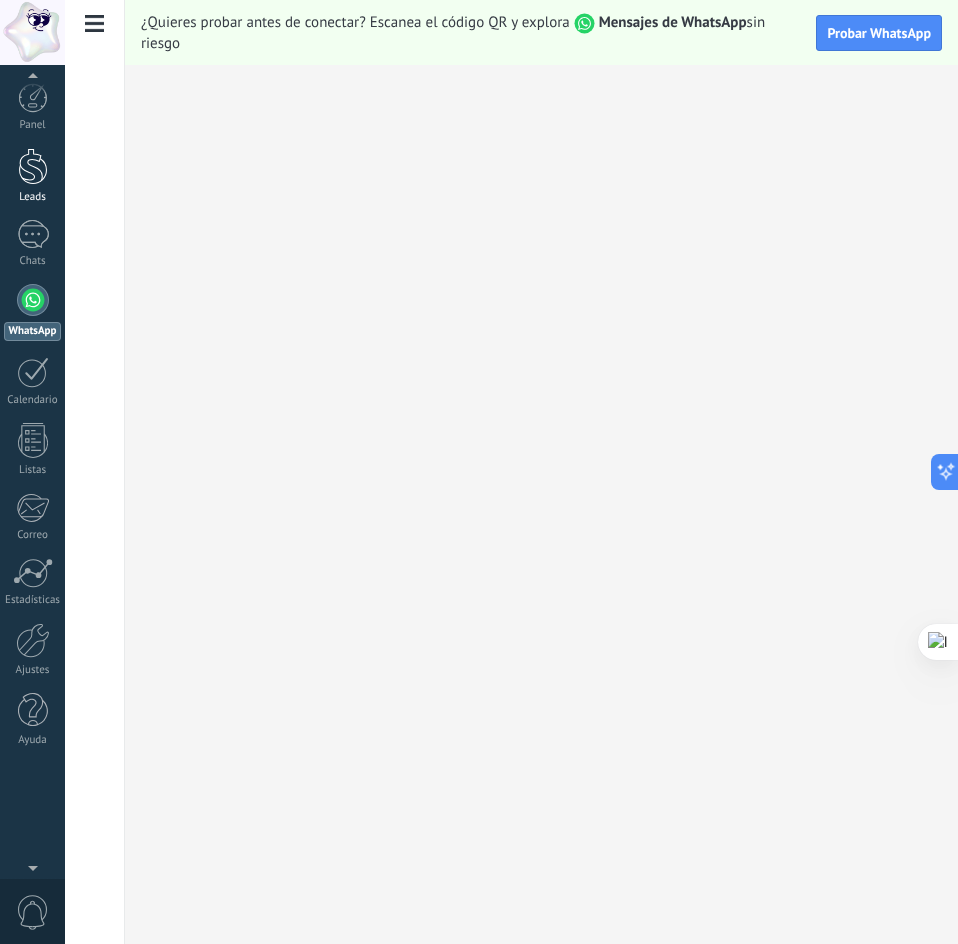 click at bounding box center [33, 166] 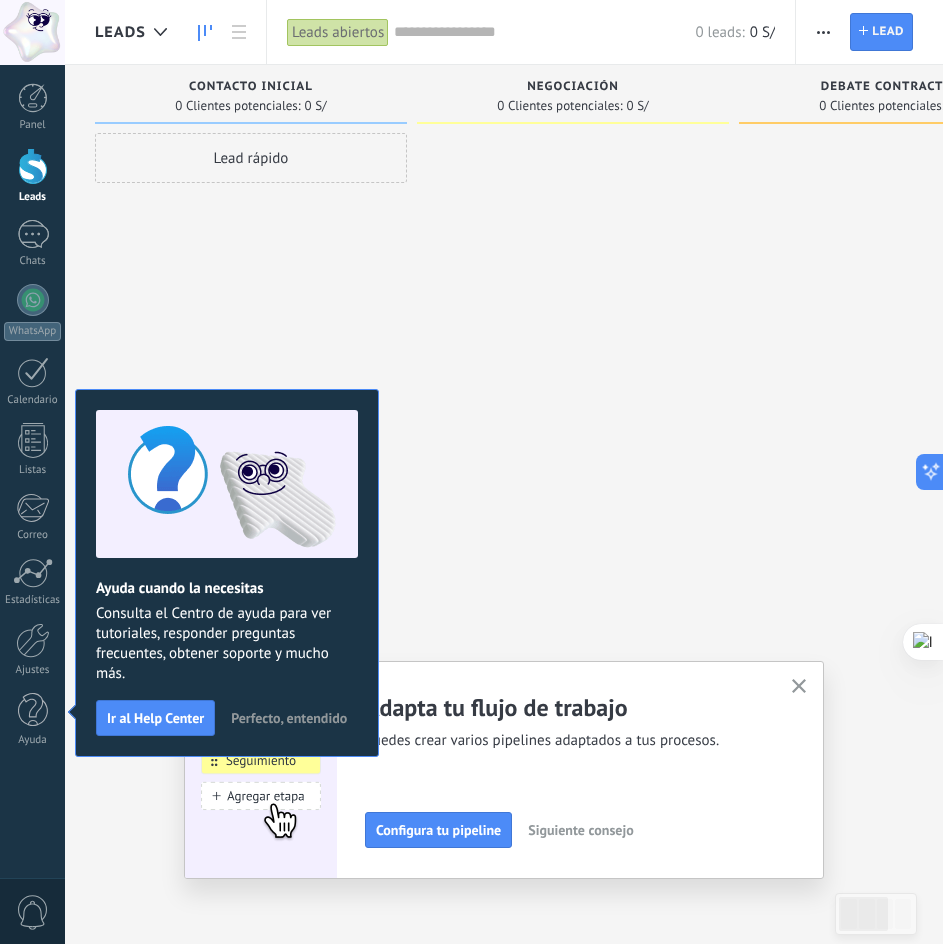 click 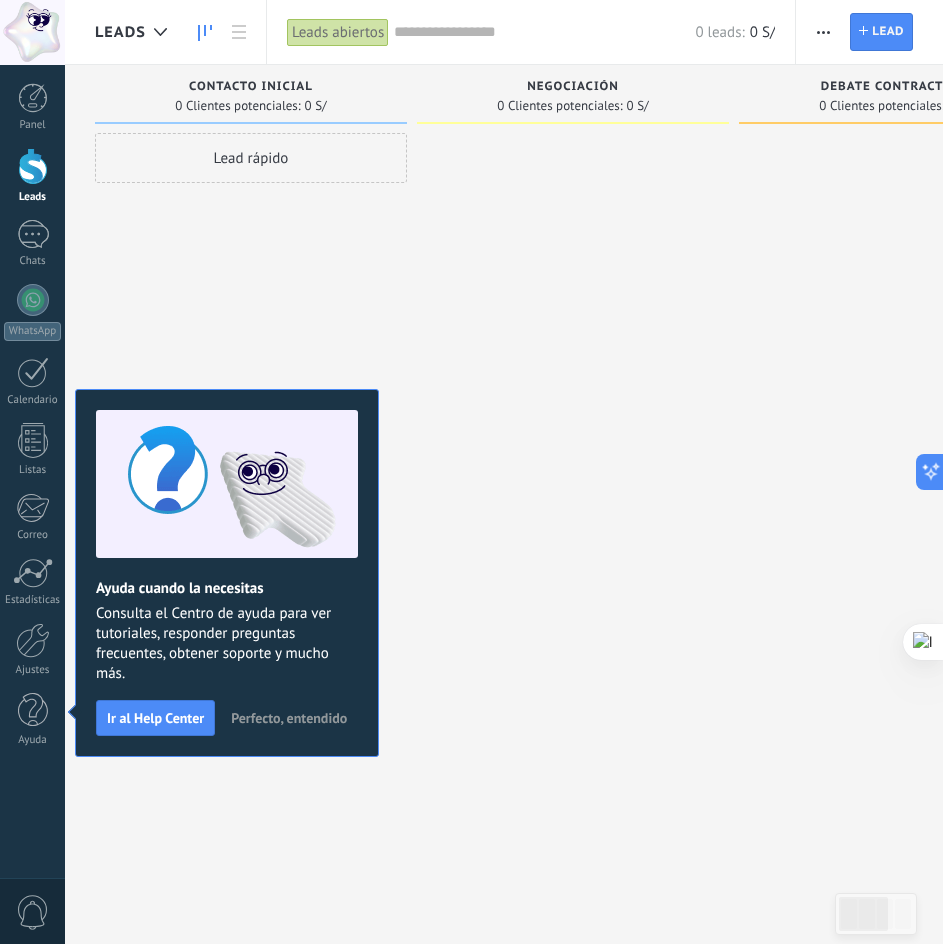 click on "Perfecto, entendido" at bounding box center [289, 718] 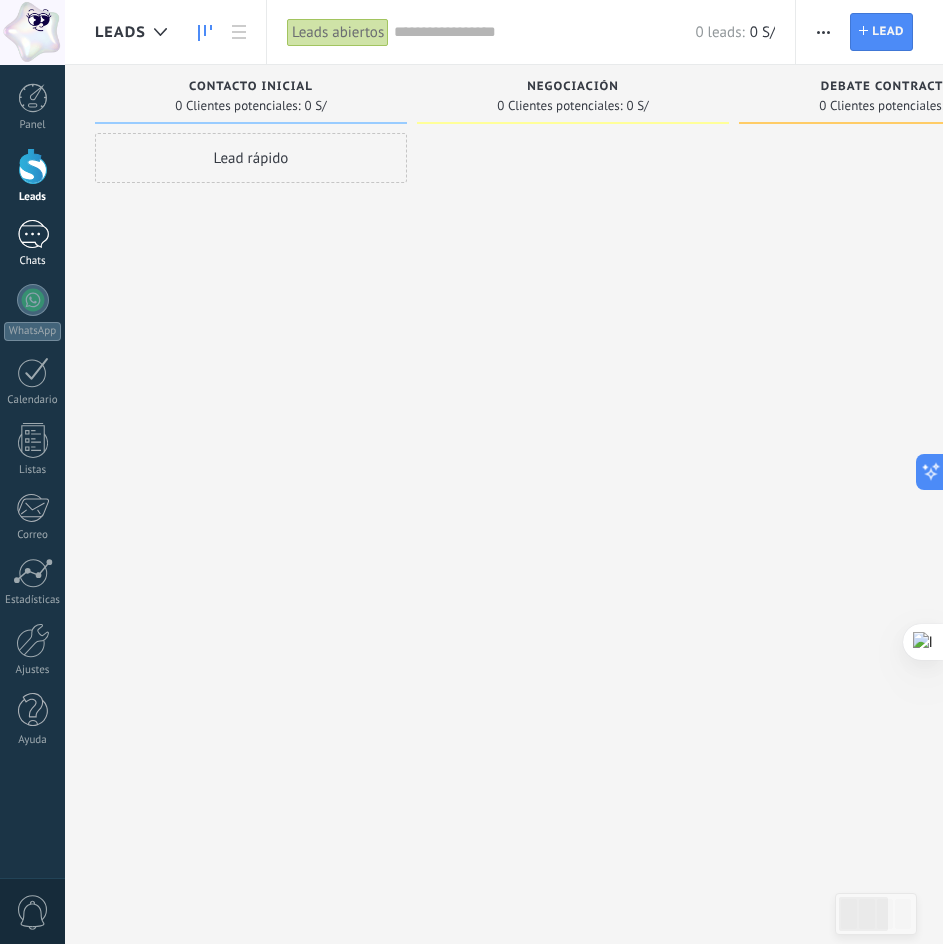 click at bounding box center [33, 234] 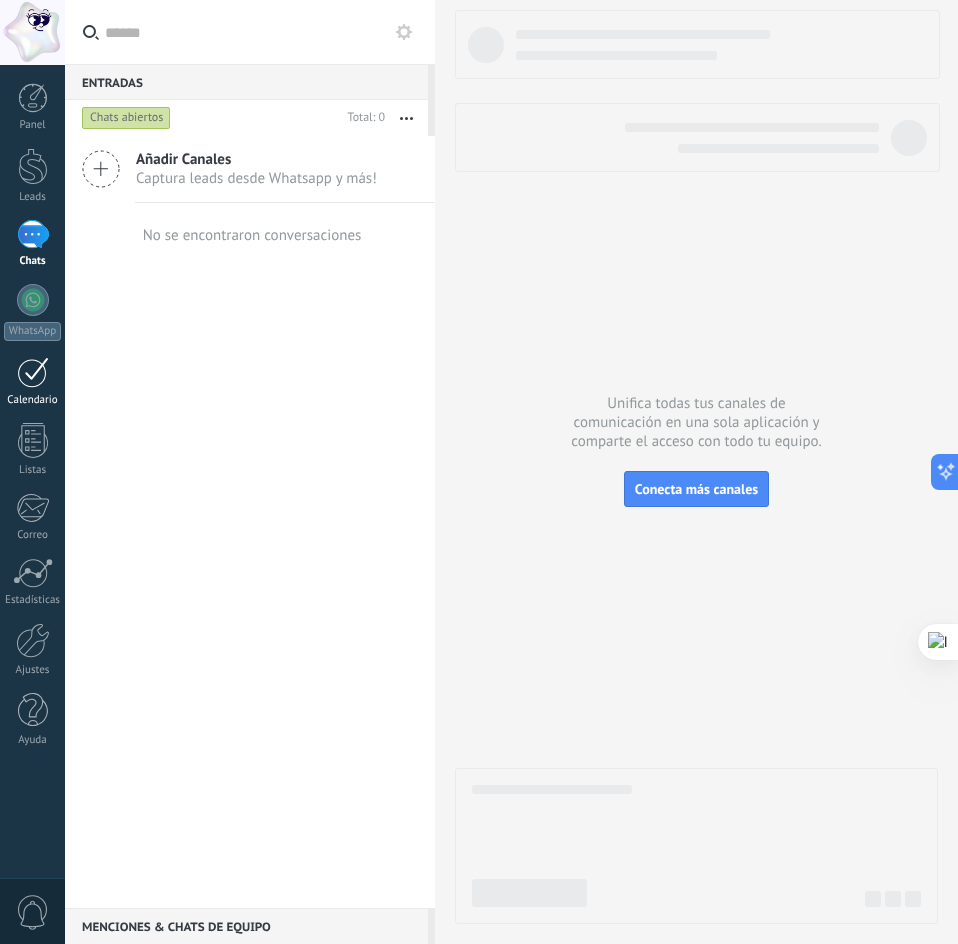click at bounding box center [33, 372] 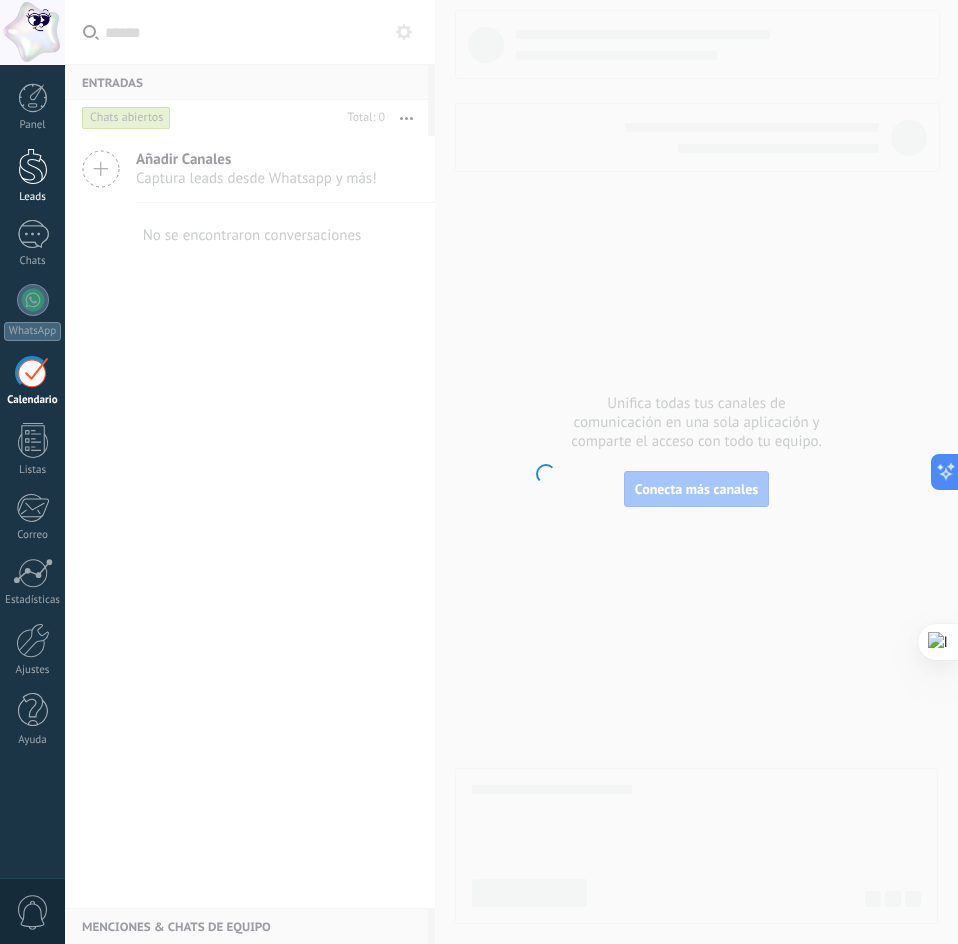 click at bounding box center (33, 166) 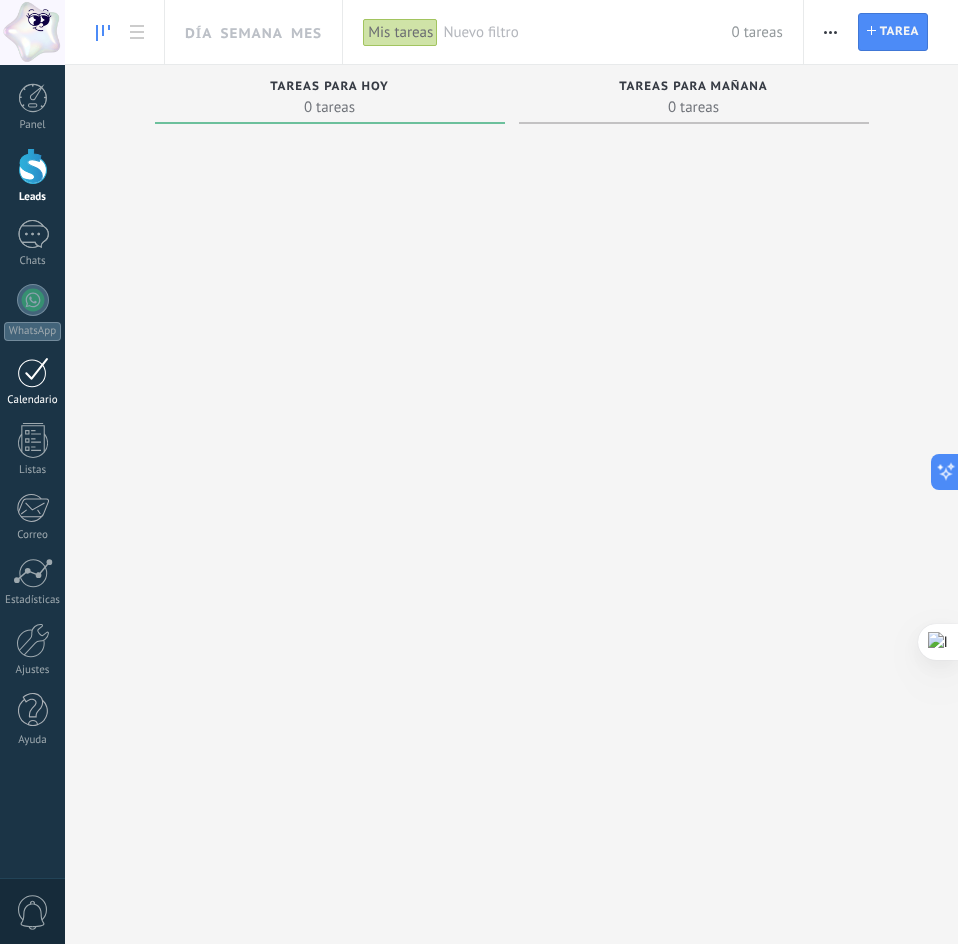 click at bounding box center [33, 372] 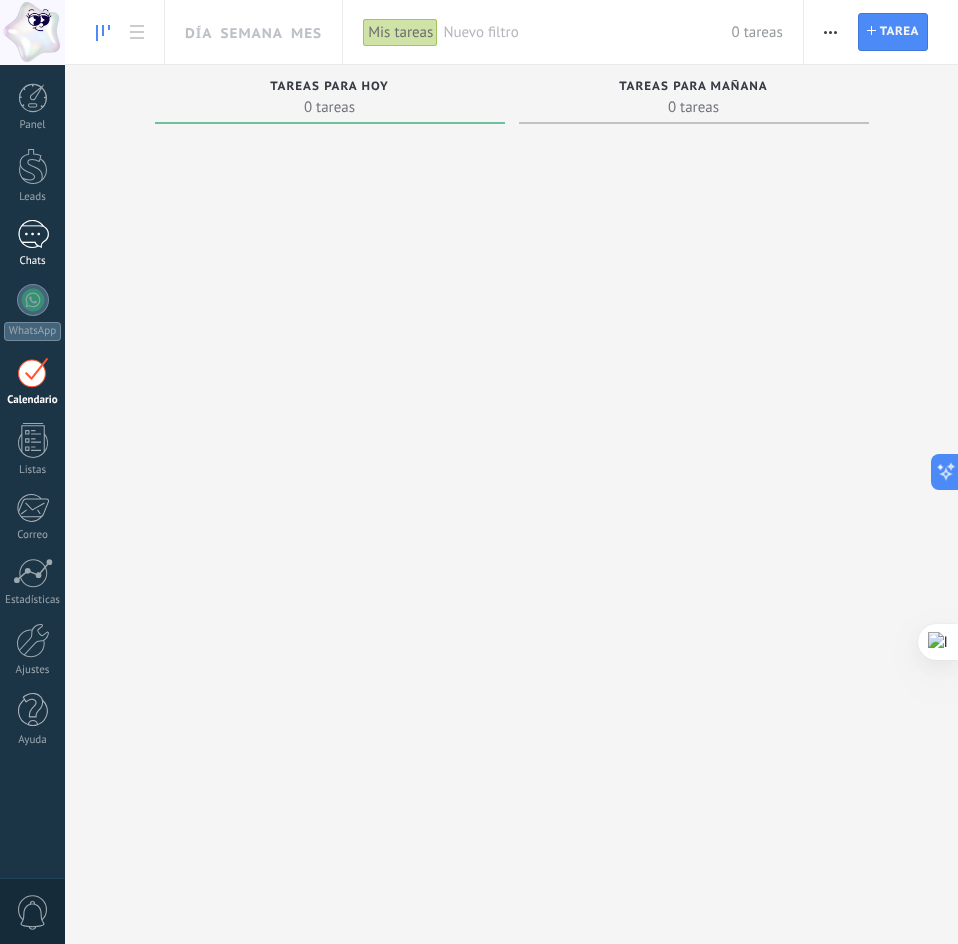 click on "Chats" at bounding box center (33, 261) 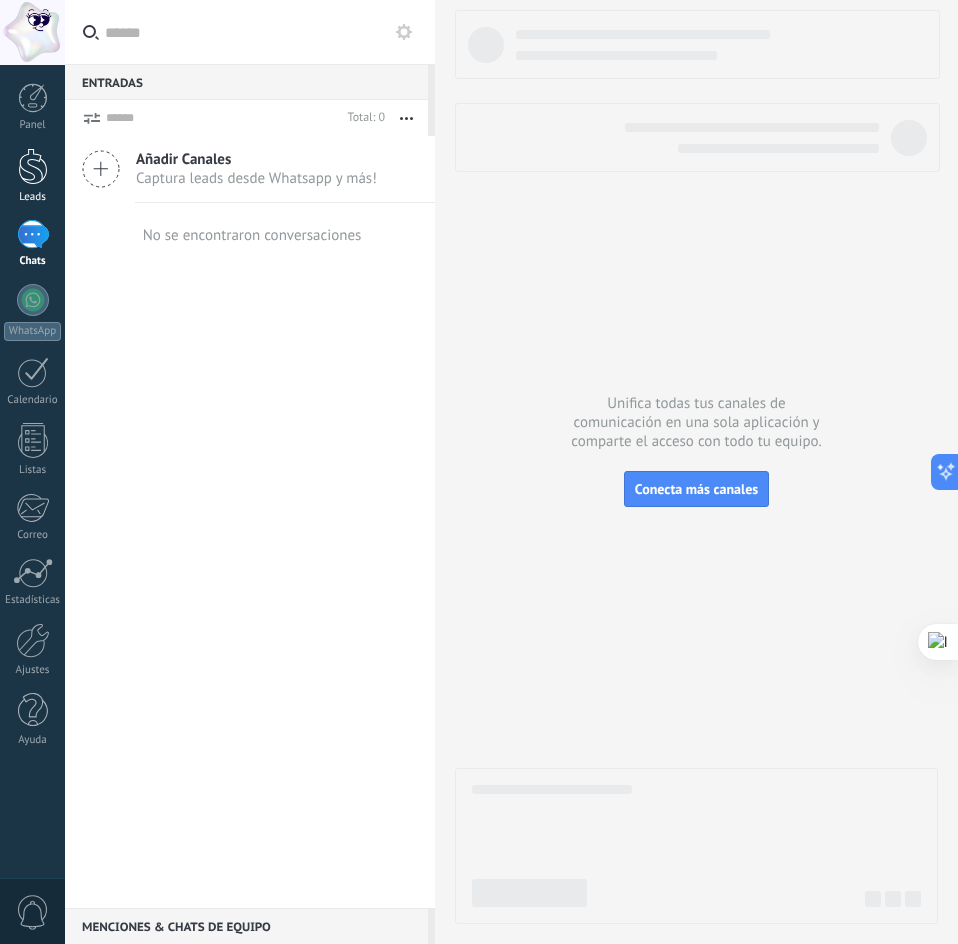 click at bounding box center (33, 166) 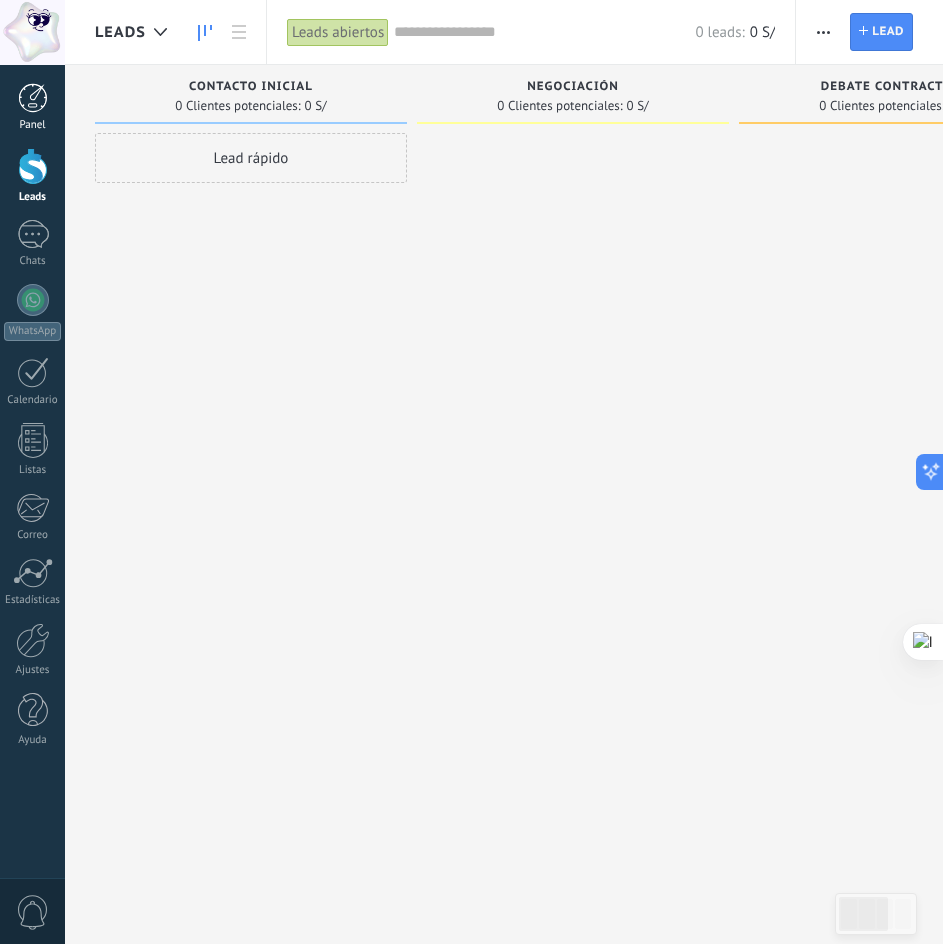click on "Panel" at bounding box center (33, 125) 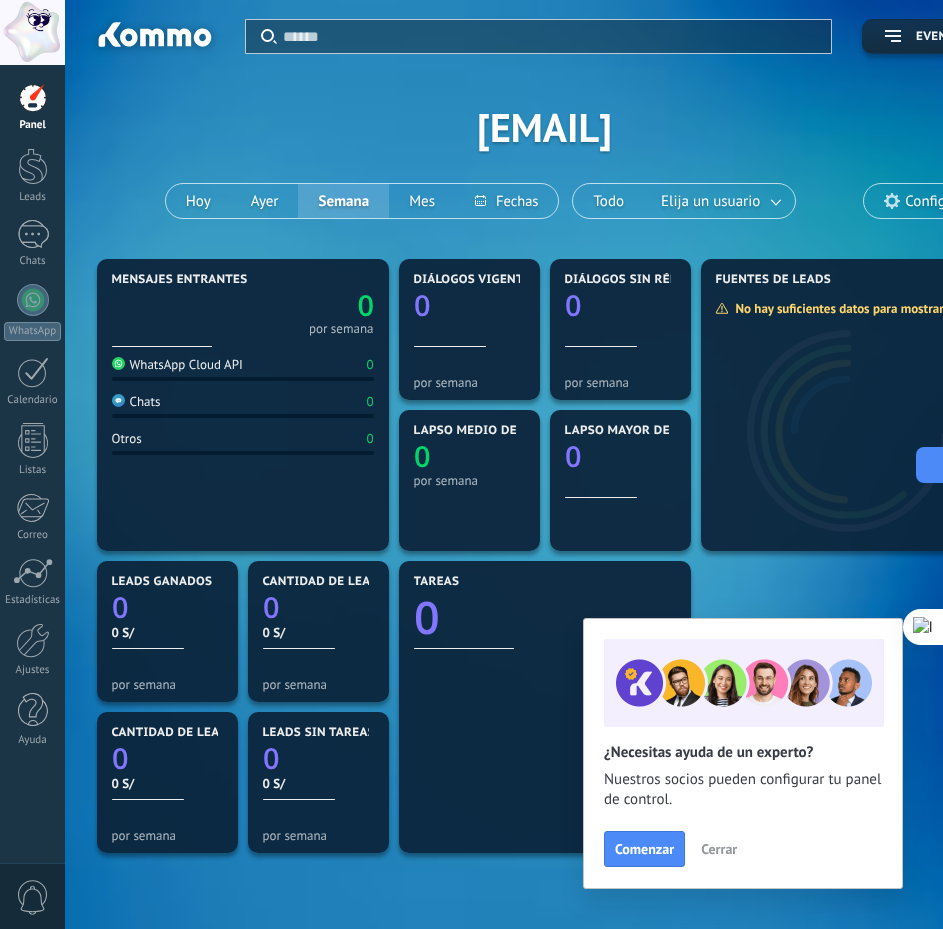 click on "Cerrar" at bounding box center (719, 849) 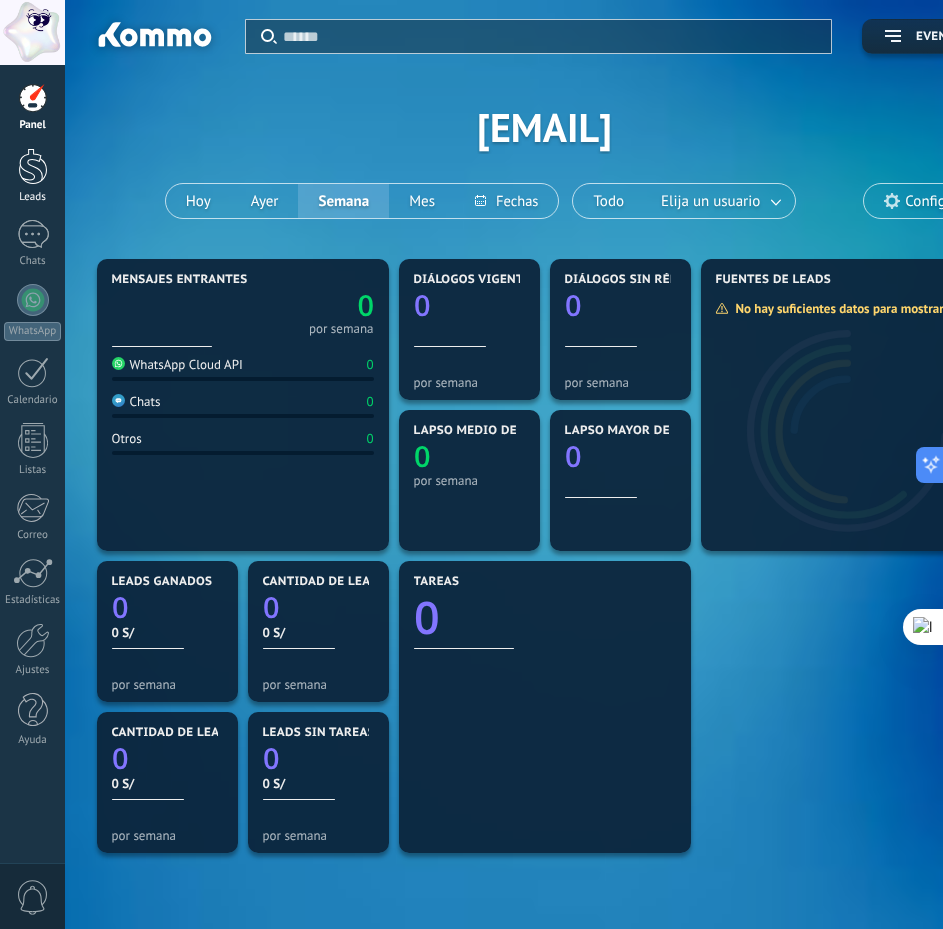 click at bounding box center (33, 166) 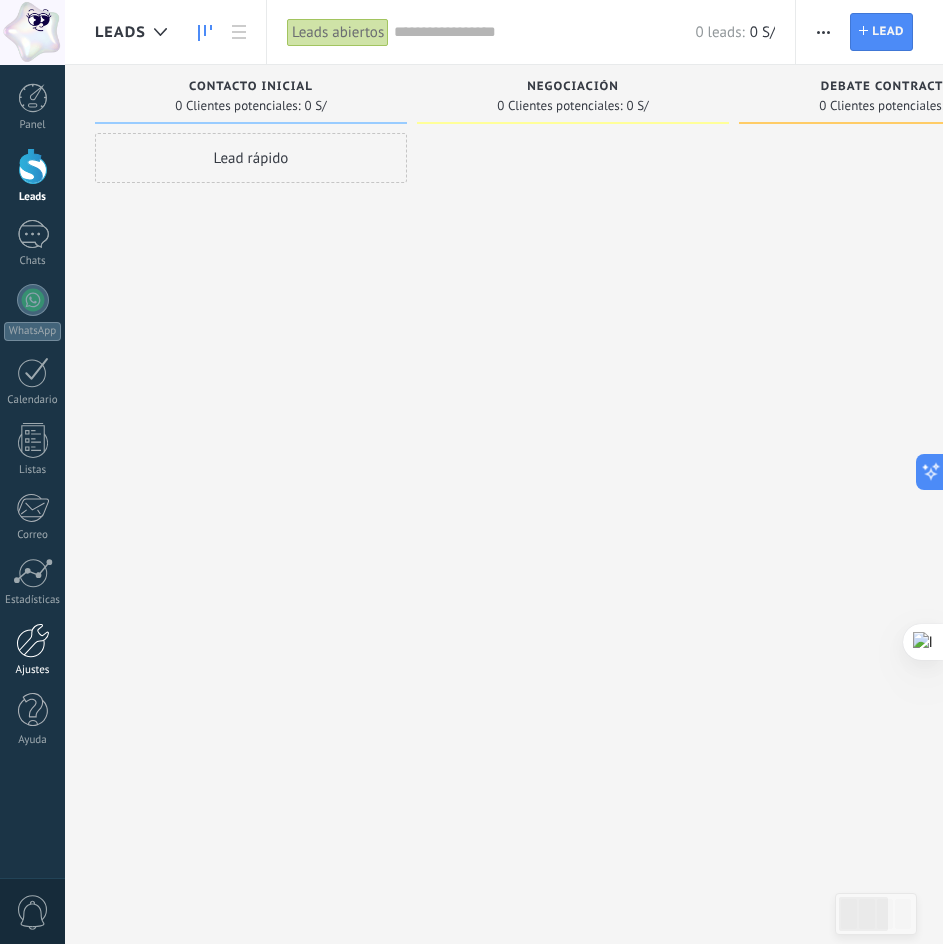 click on "Ajustes" at bounding box center (33, 670) 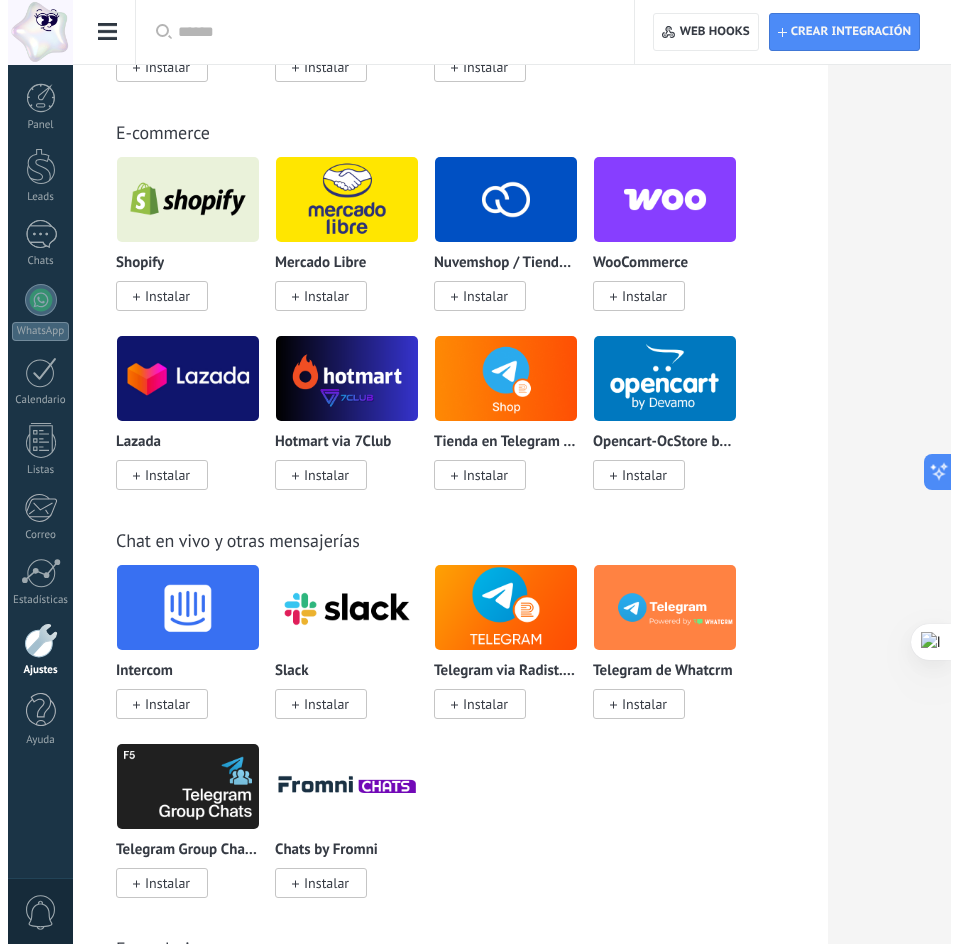scroll, scrollTop: 1400, scrollLeft: 0, axis: vertical 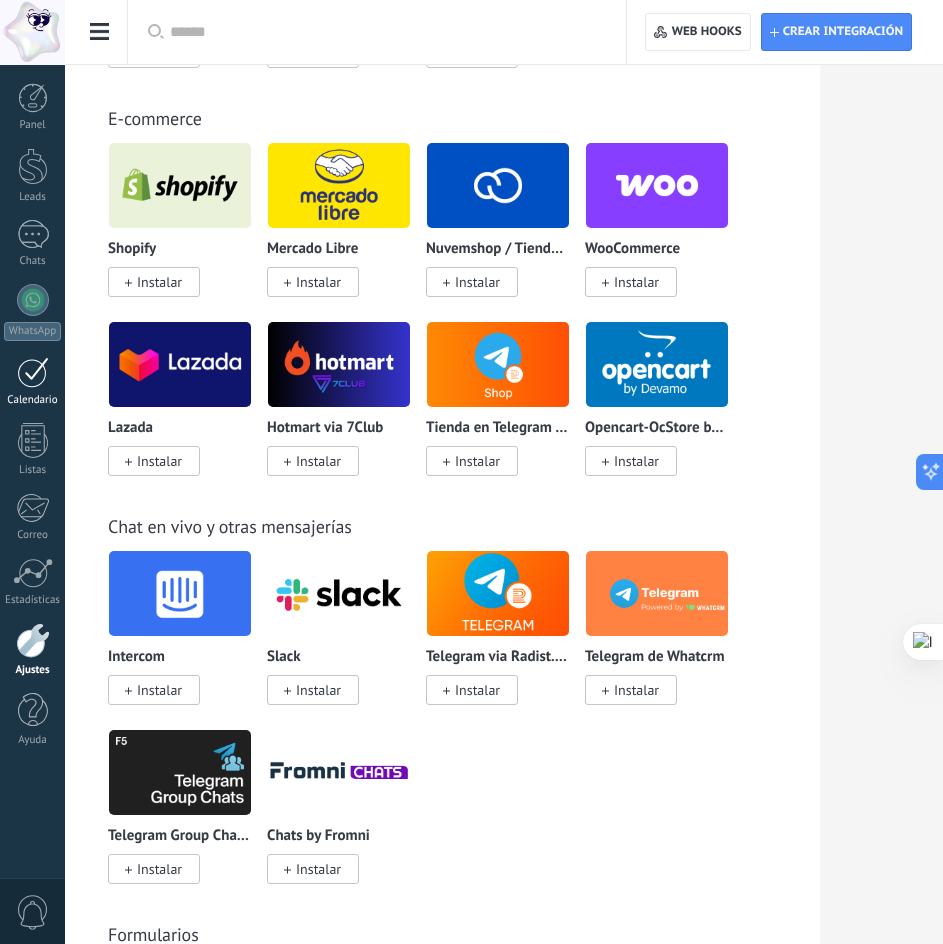 click on "Calendario" at bounding box center [33, 400] 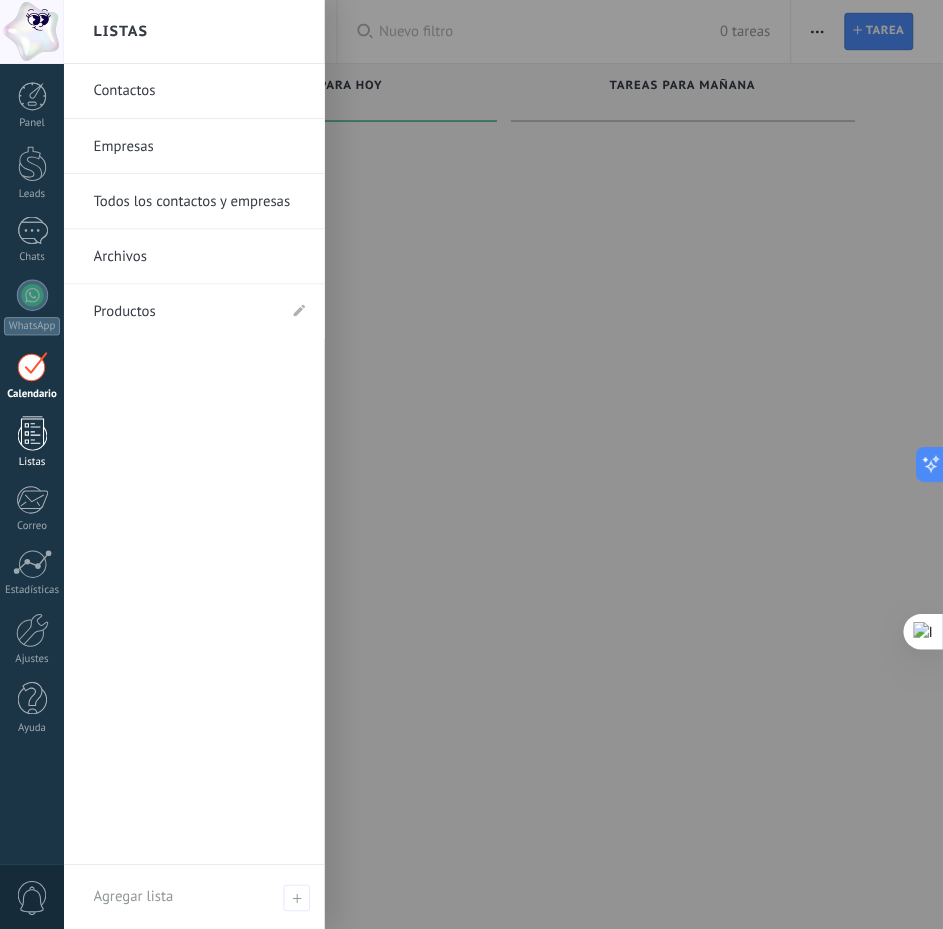 scroll, scrollTop: 0, scrollLeft: 0, axis: both 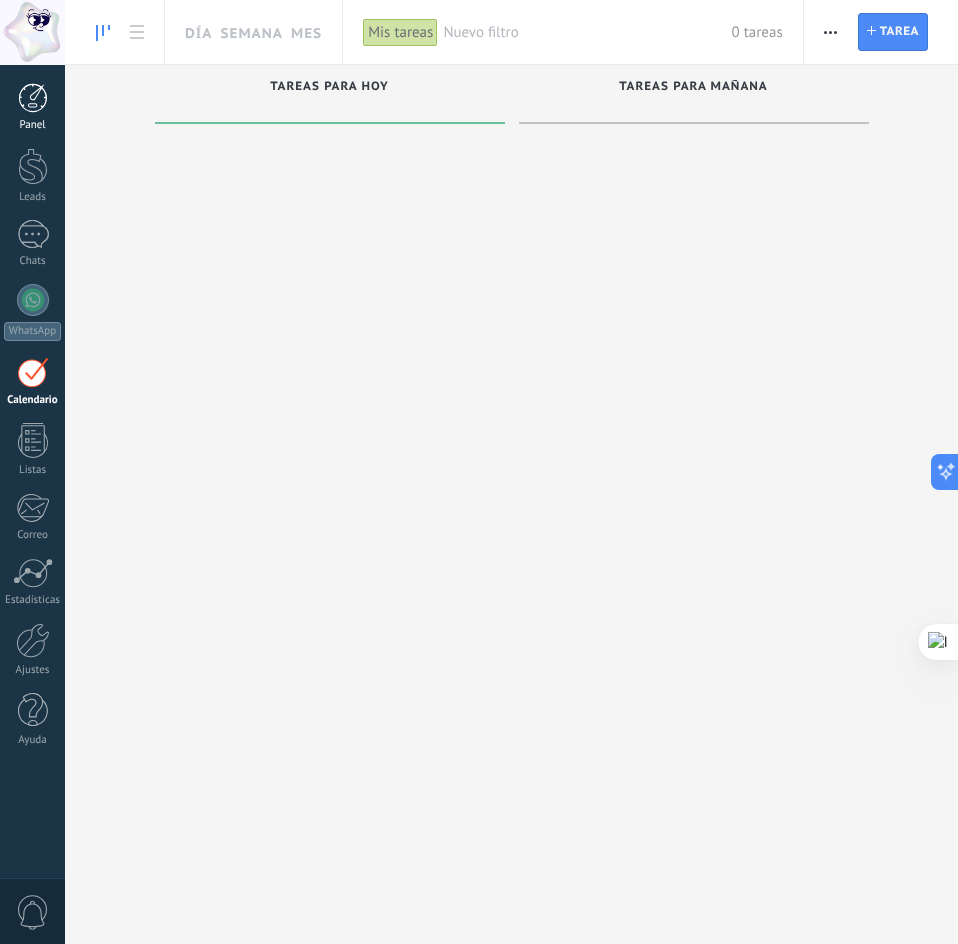 click at bounding box center (33, 98) 